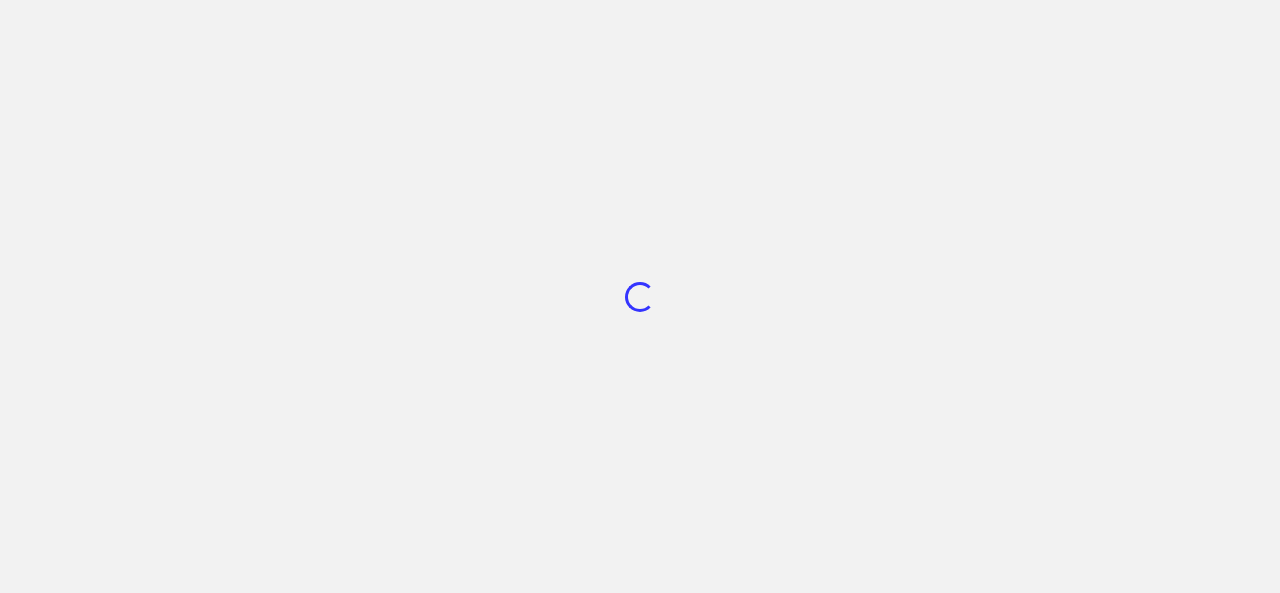 scroll, scrollTop: 0, scrollLeft: 0, axis: both 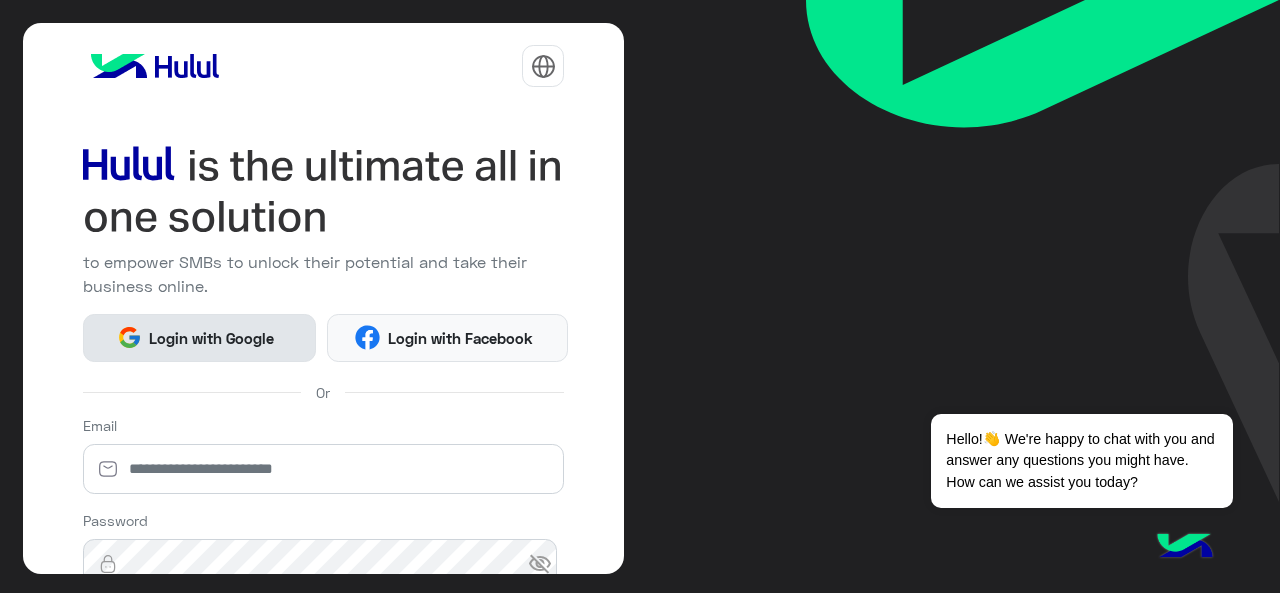 click on "Login with Google" 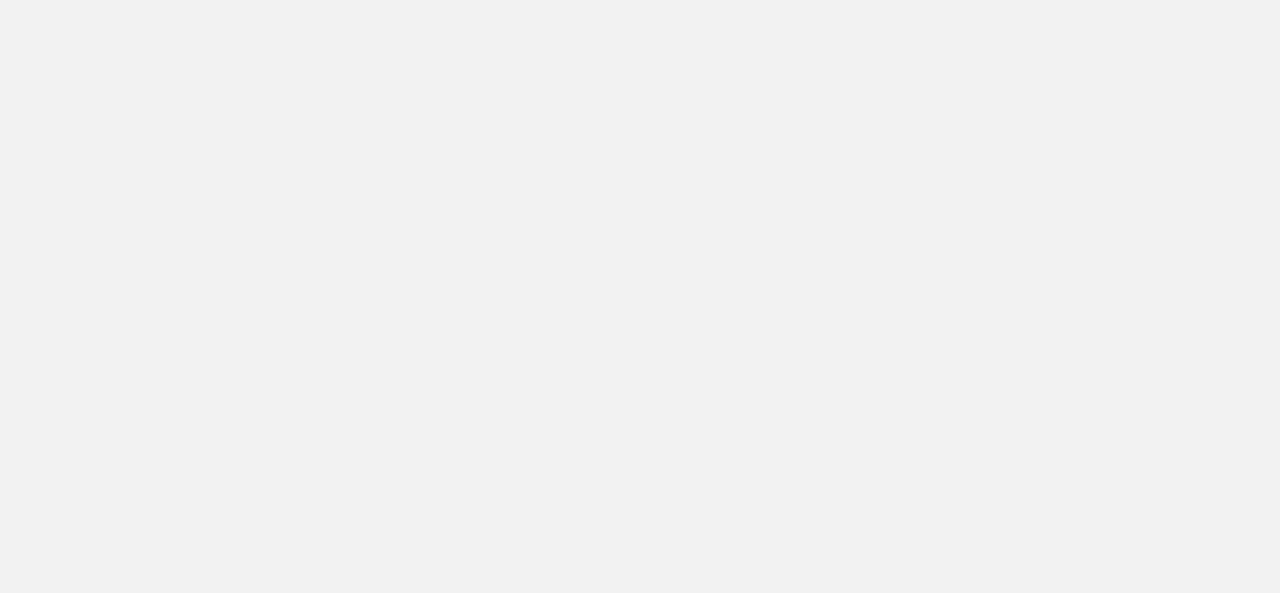 scroll, scrollTop: 0, scrollLeft: 0, axis: both 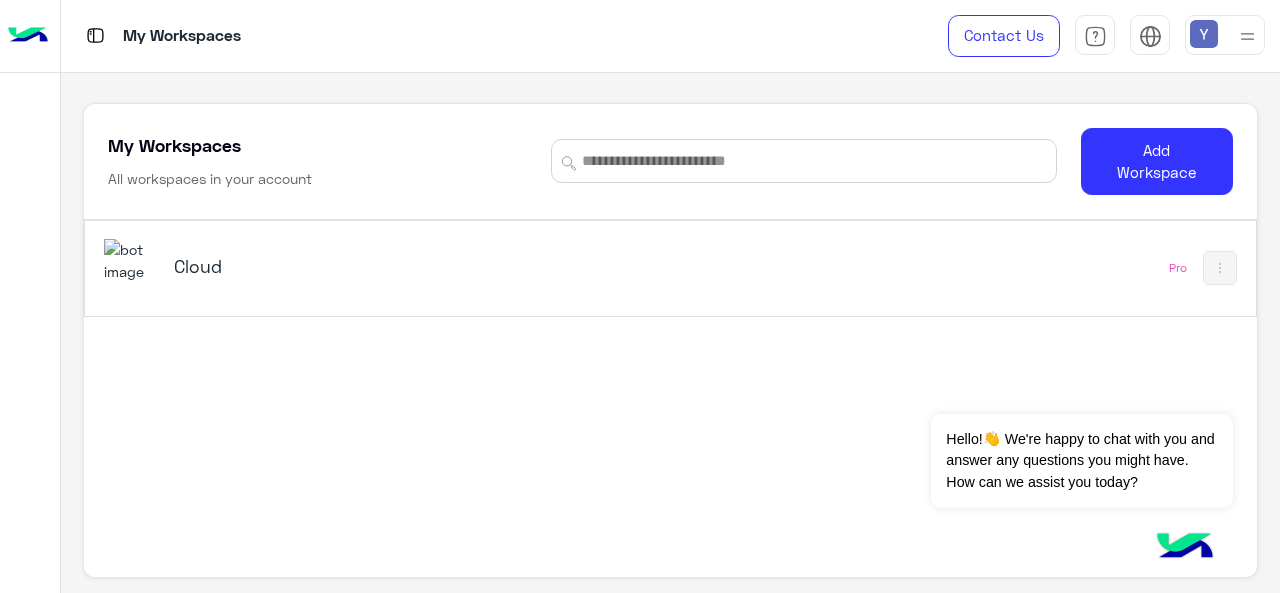 click on "Cloud" at bounding box center (378, 266) 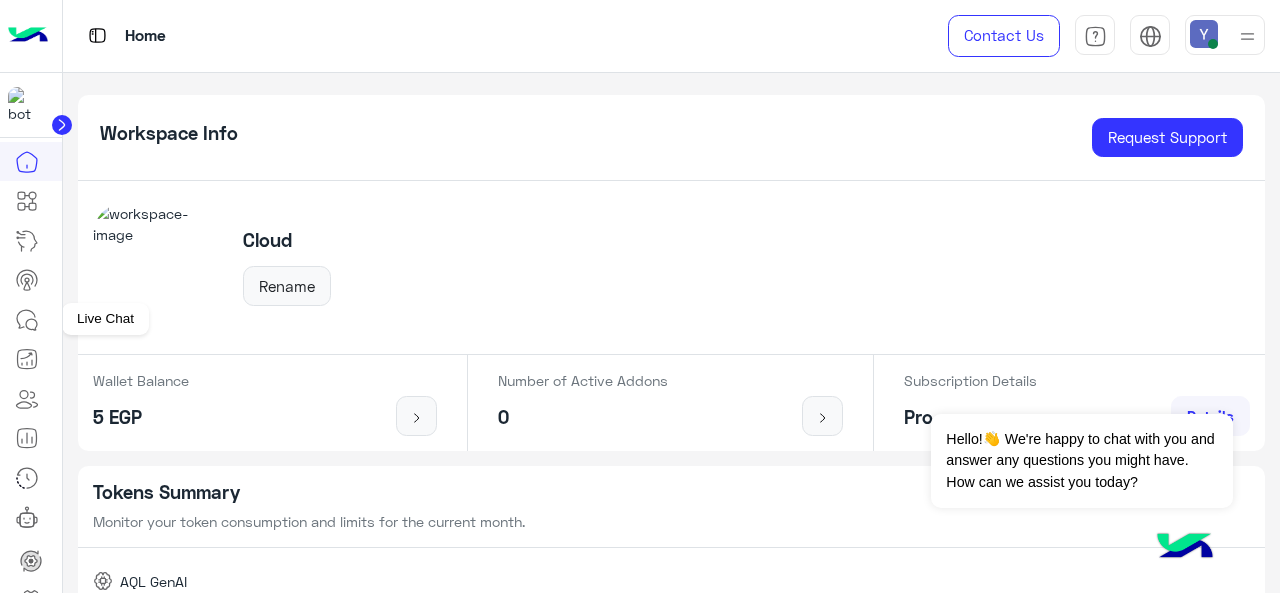 click 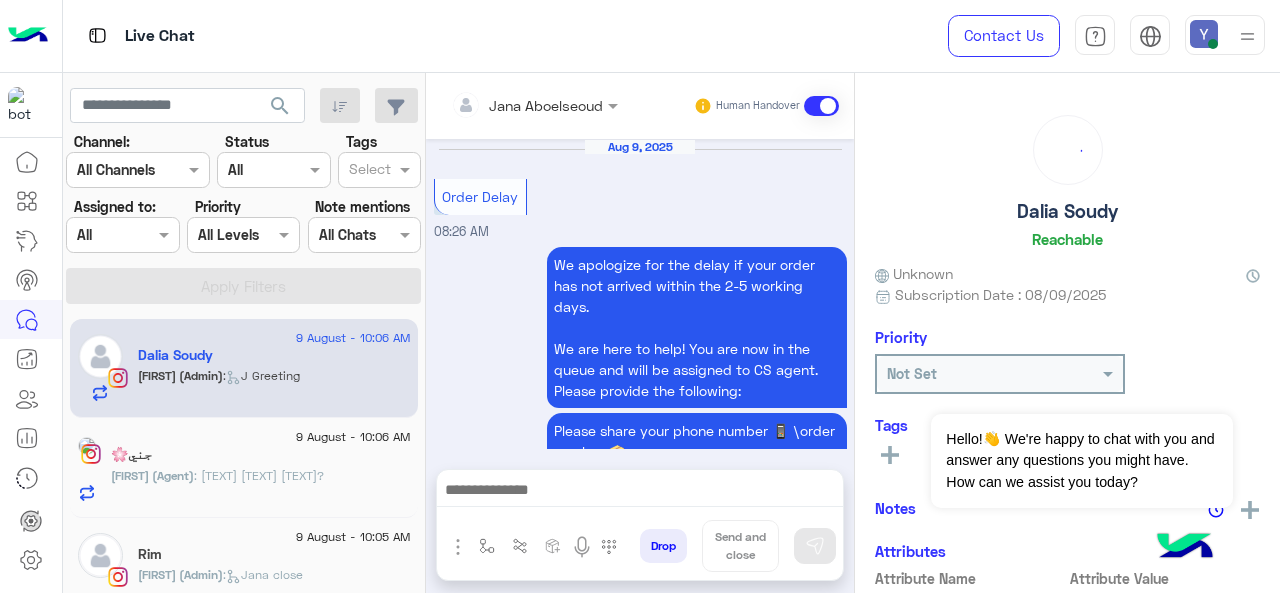 scroll, scrollTop: 680, scrollLeft: 0, axis: vertical 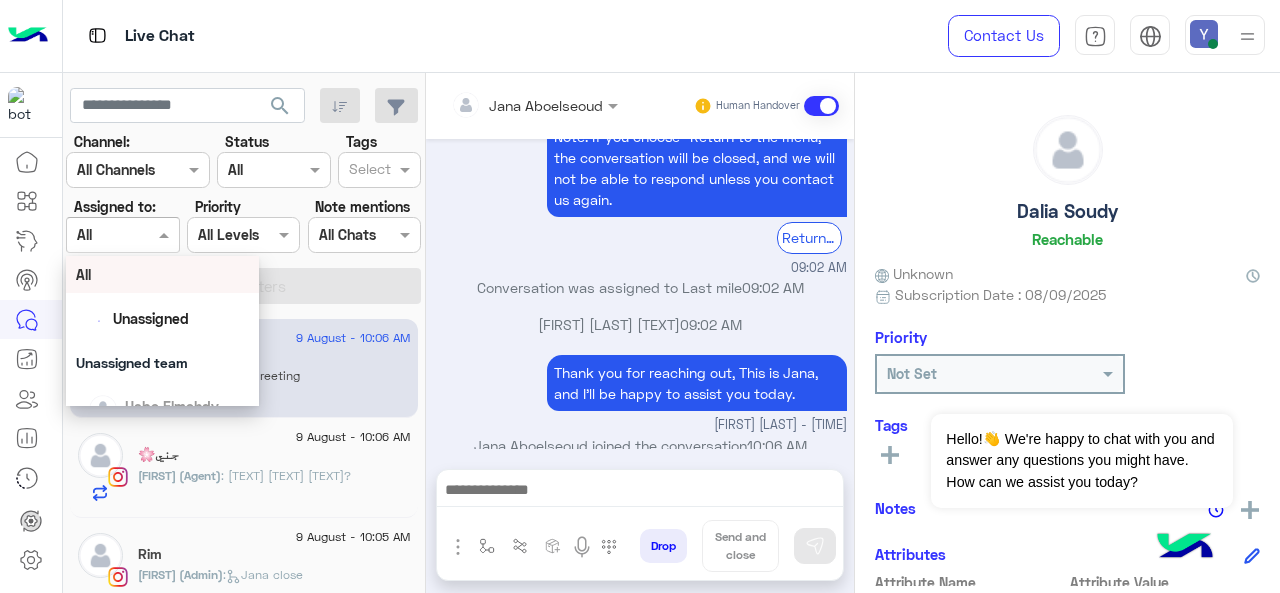 click at bounding box center (166, 234) 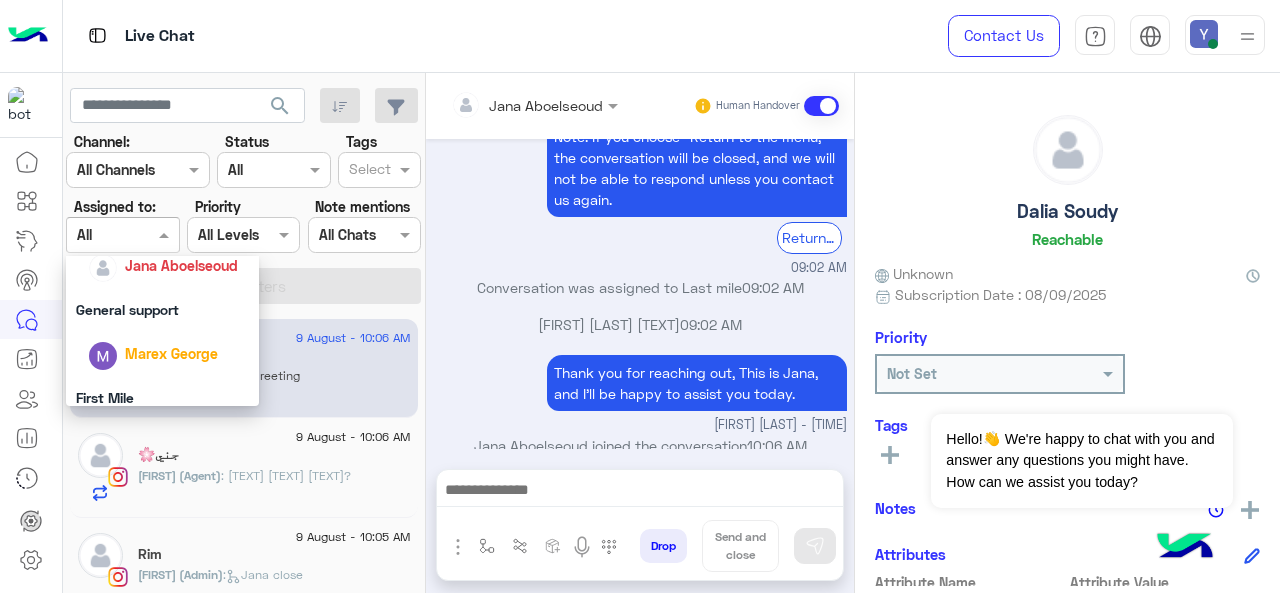 scroll, scrollTop: 384, scrollLeft: 0, axis: vertical 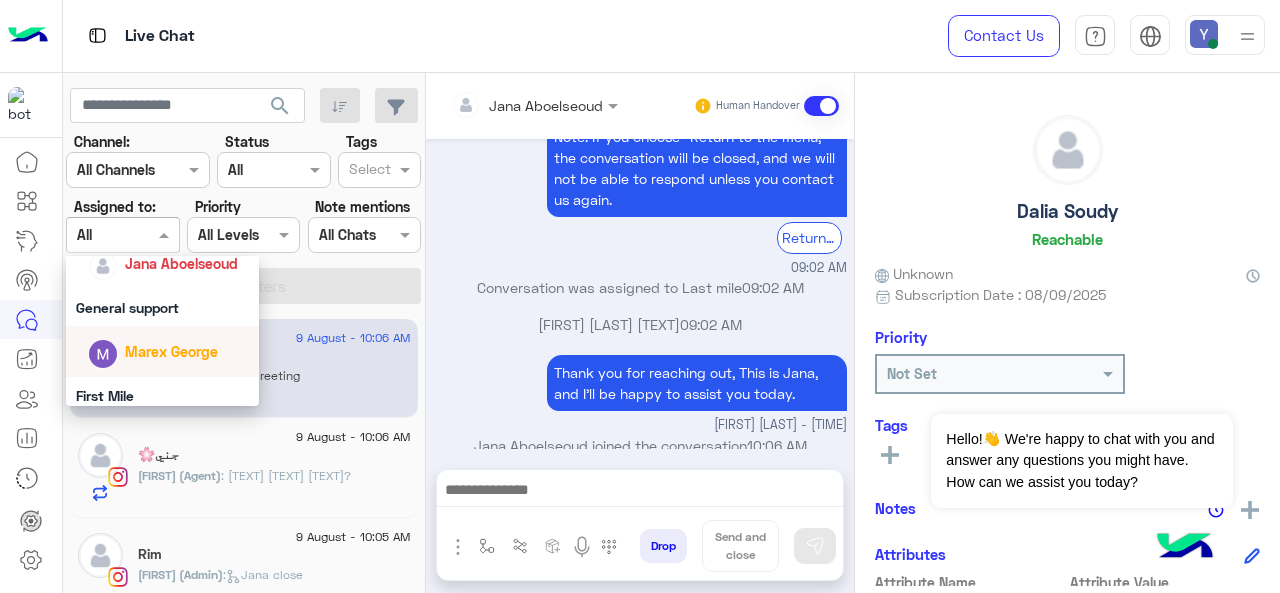 click on "Marex George" at bounding box center [171, 351] 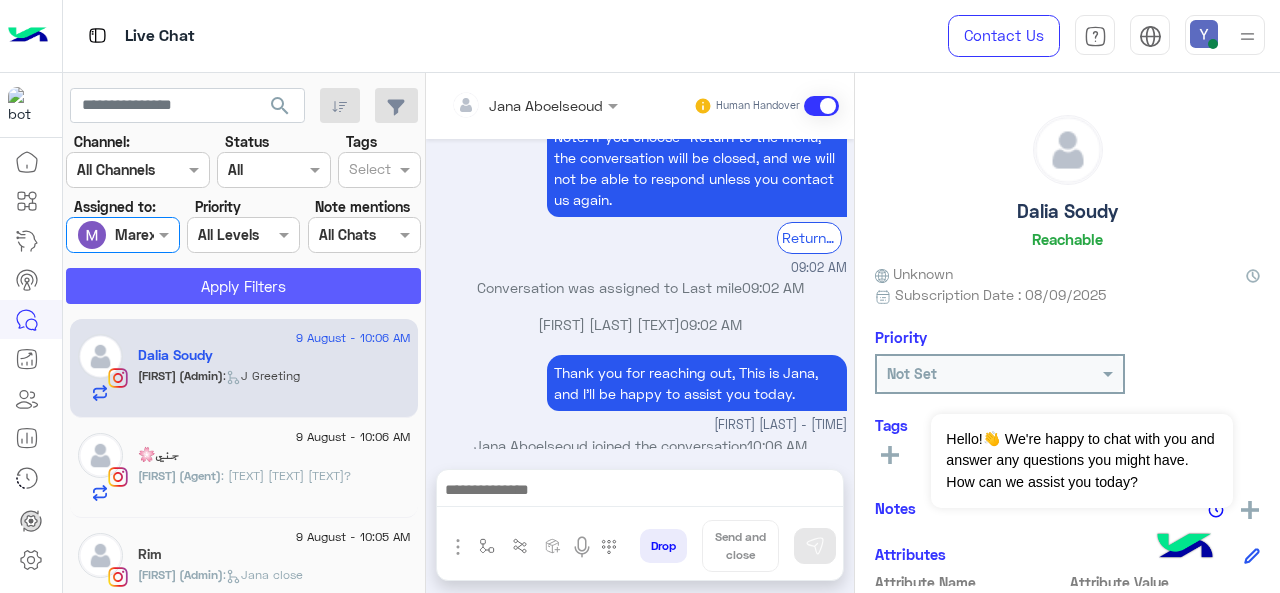 click on "Apply Filters" 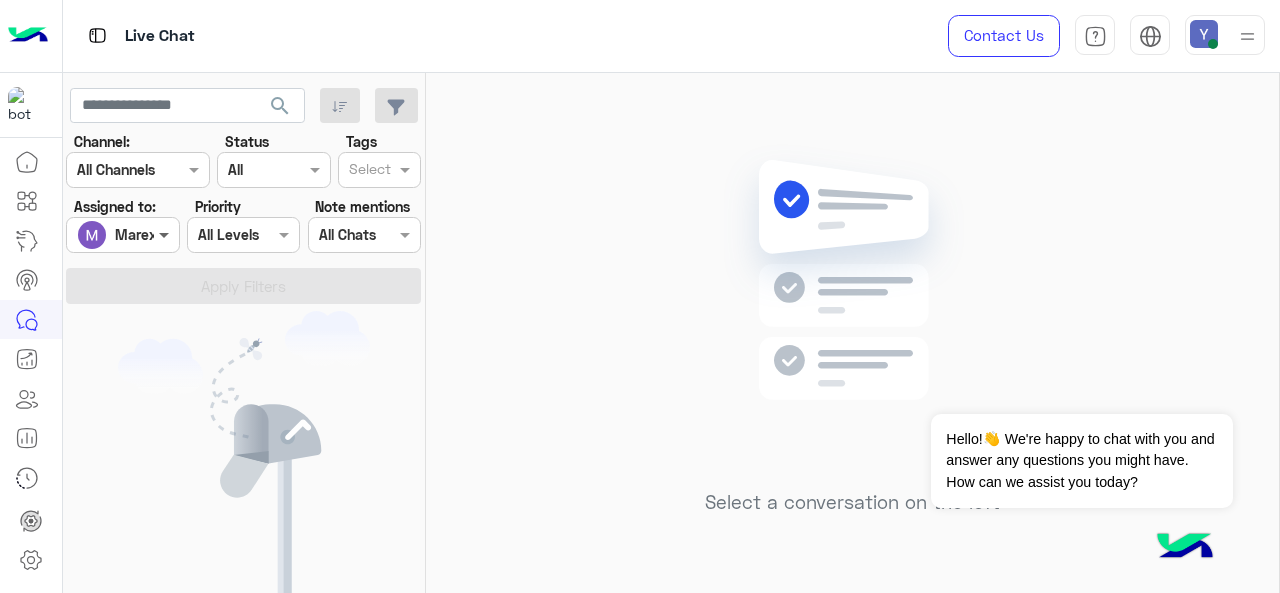 click at bounding box center [166, 234] 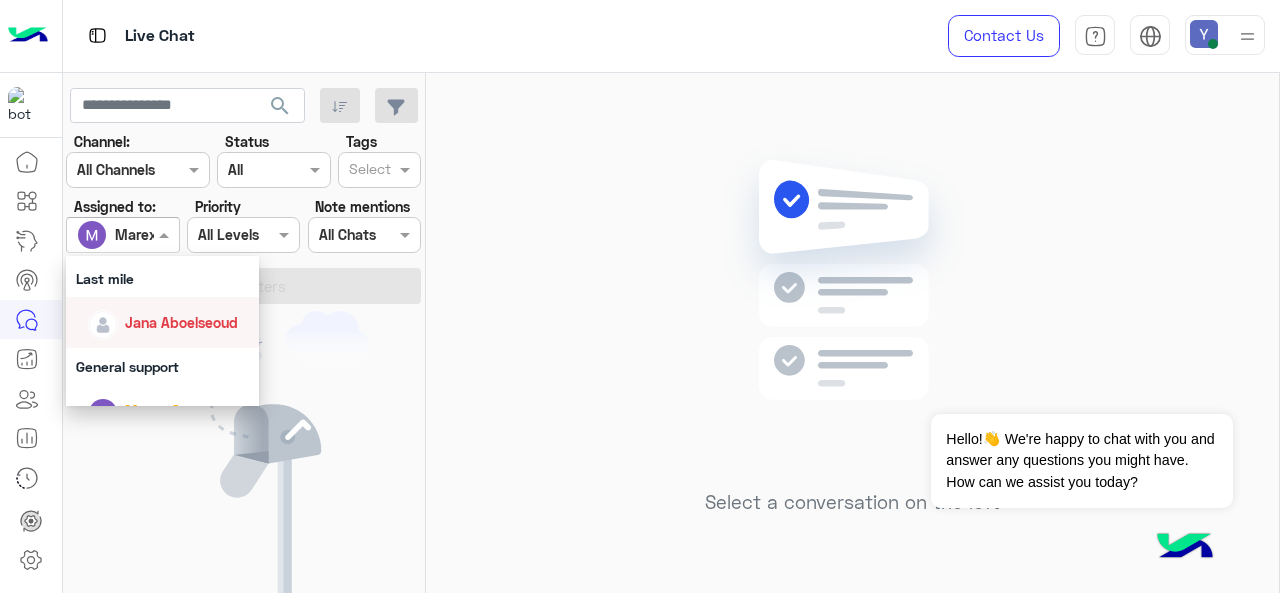 scroll, scrollTop: 390, scrollLeft: 0, axis: vertical 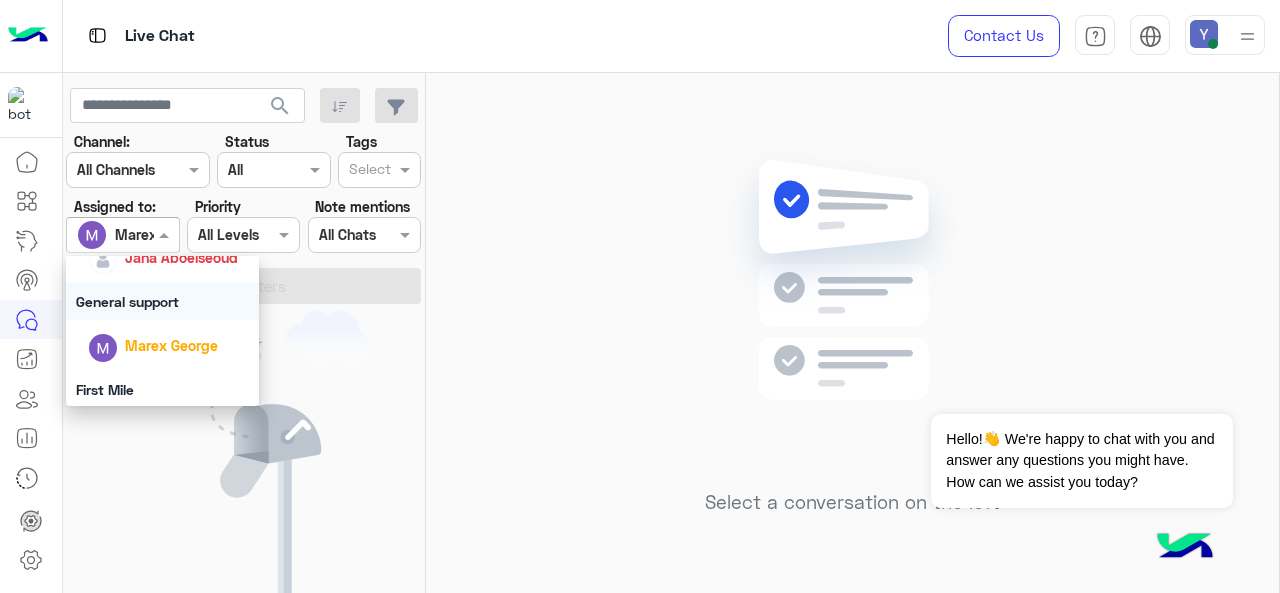 click on "General support" at bounding box center [163, 301] 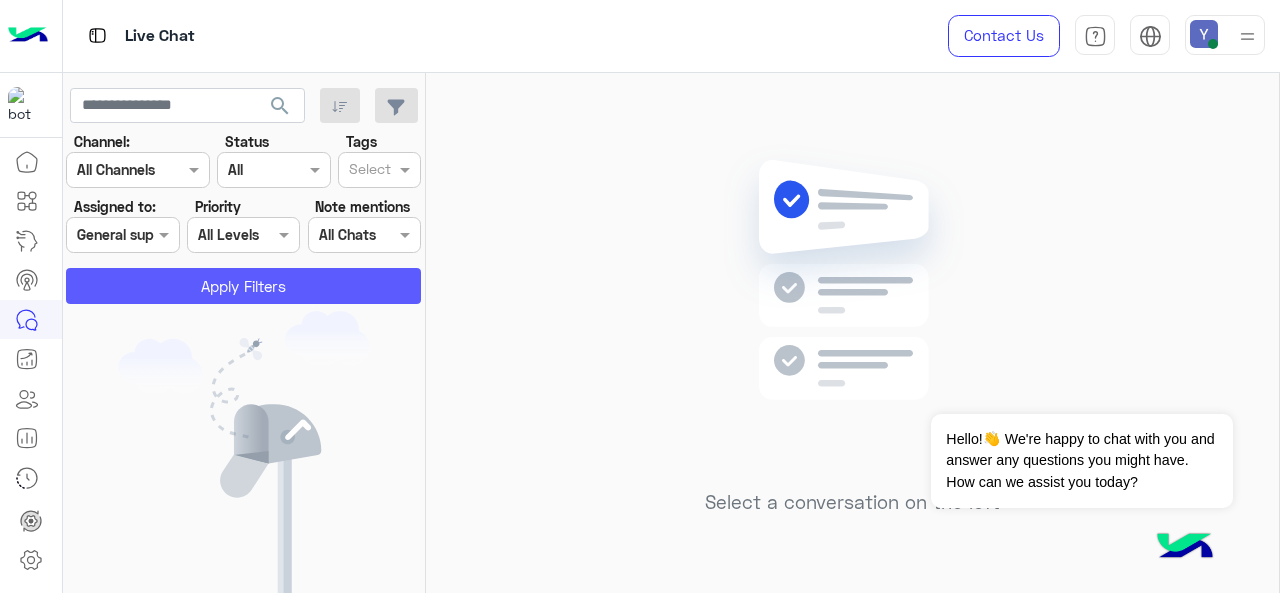 click on "Apply Filters" 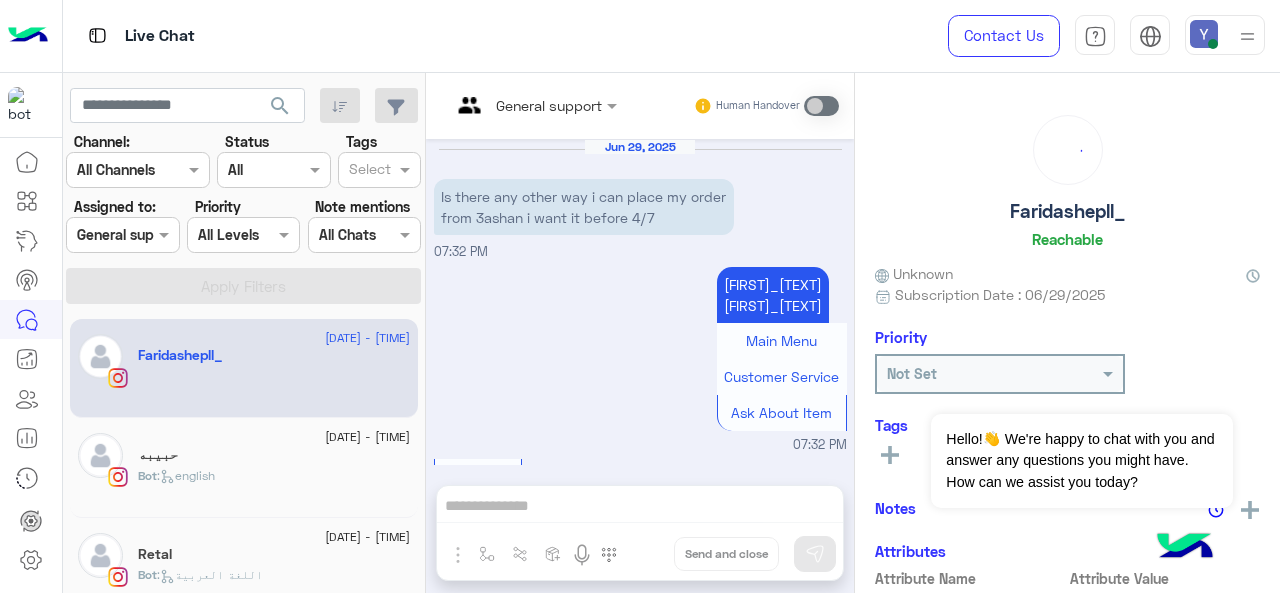 scroll, scrollTop: 1060, scrollLeft: 0, axis: vertical 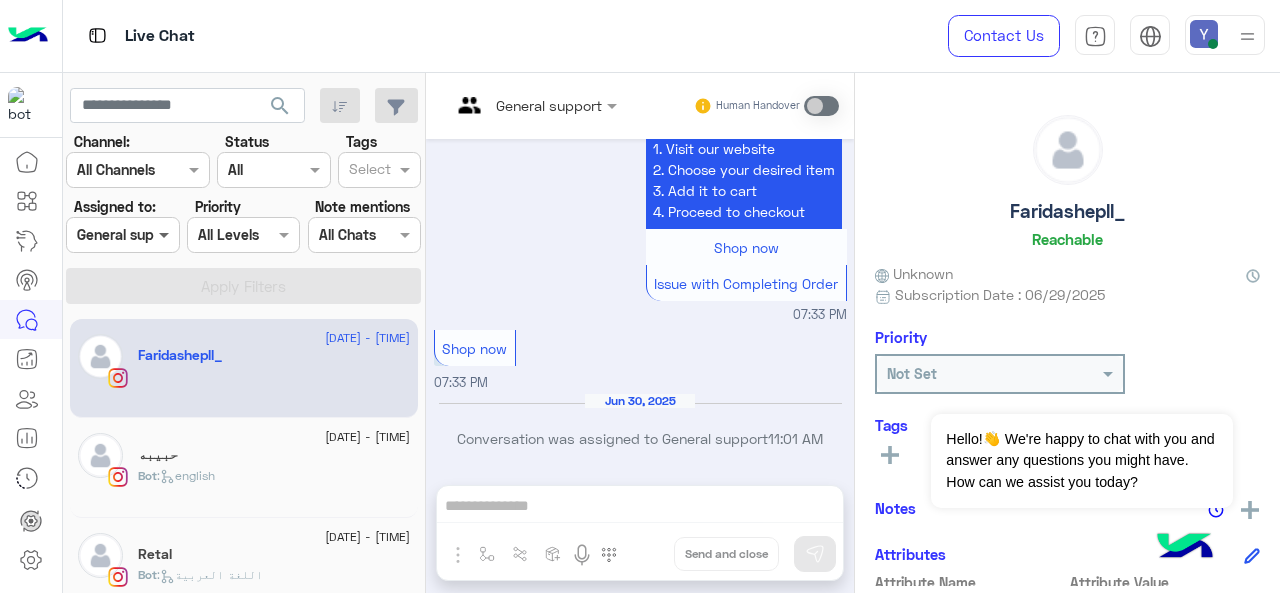 click at bounding box center [166, 234] 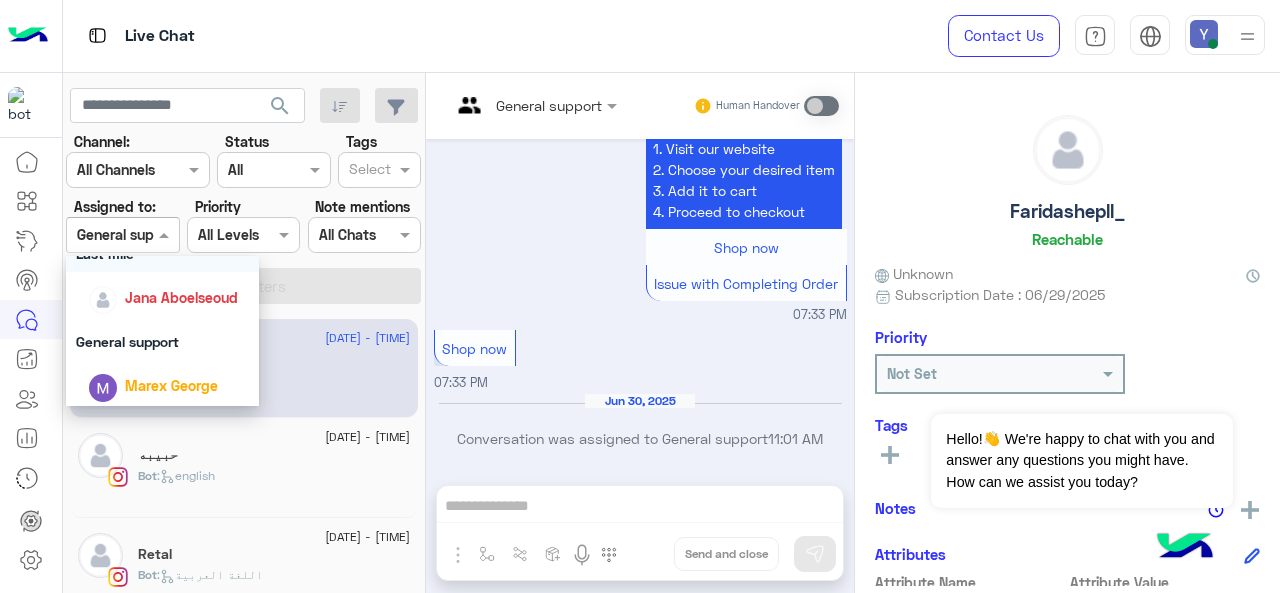 scroll, scrollTop: 336, scrollLeft: 0, axis: vertical 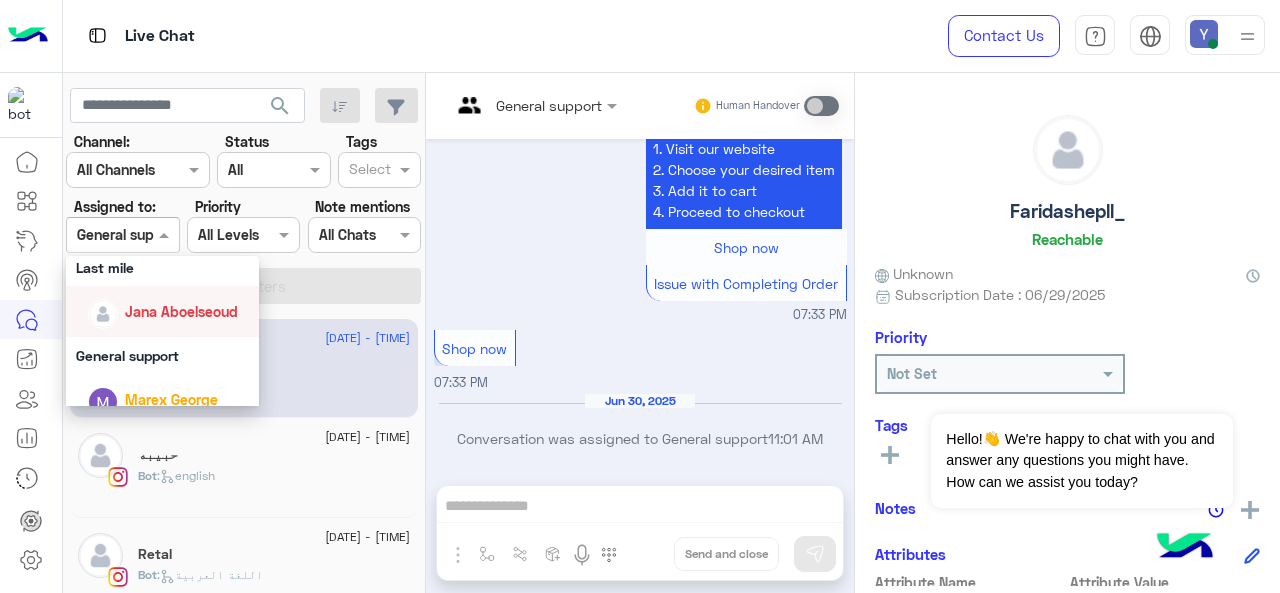click on "Jana Aboelseoud" at bounding box center (181, 311) 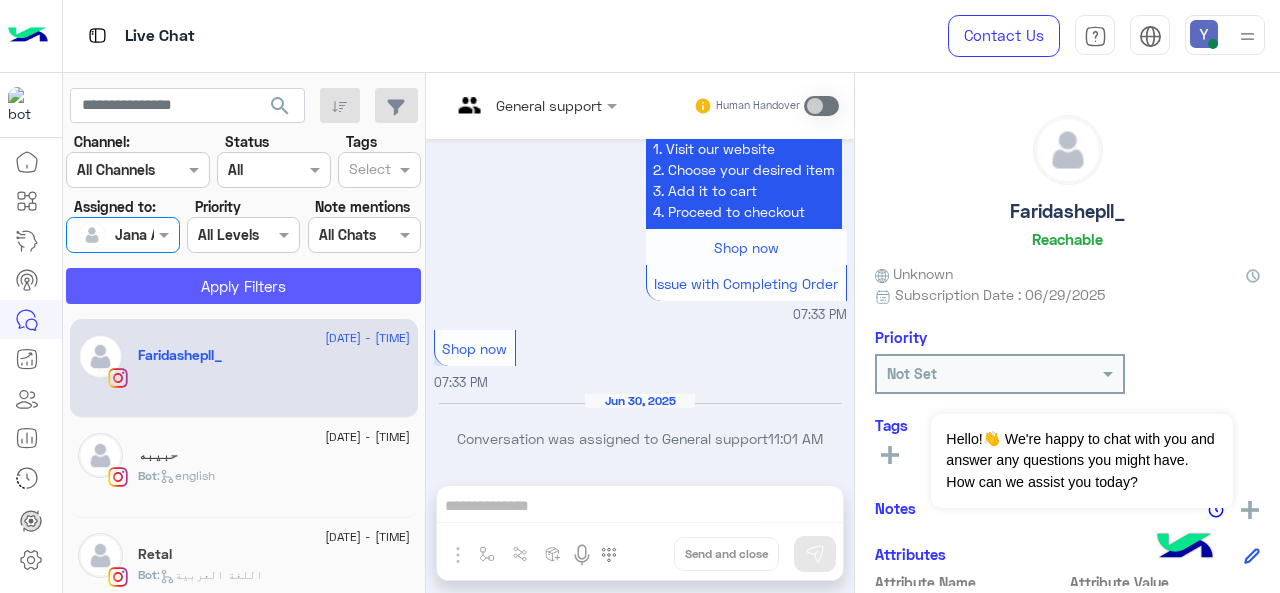 click on "Apply Filters" 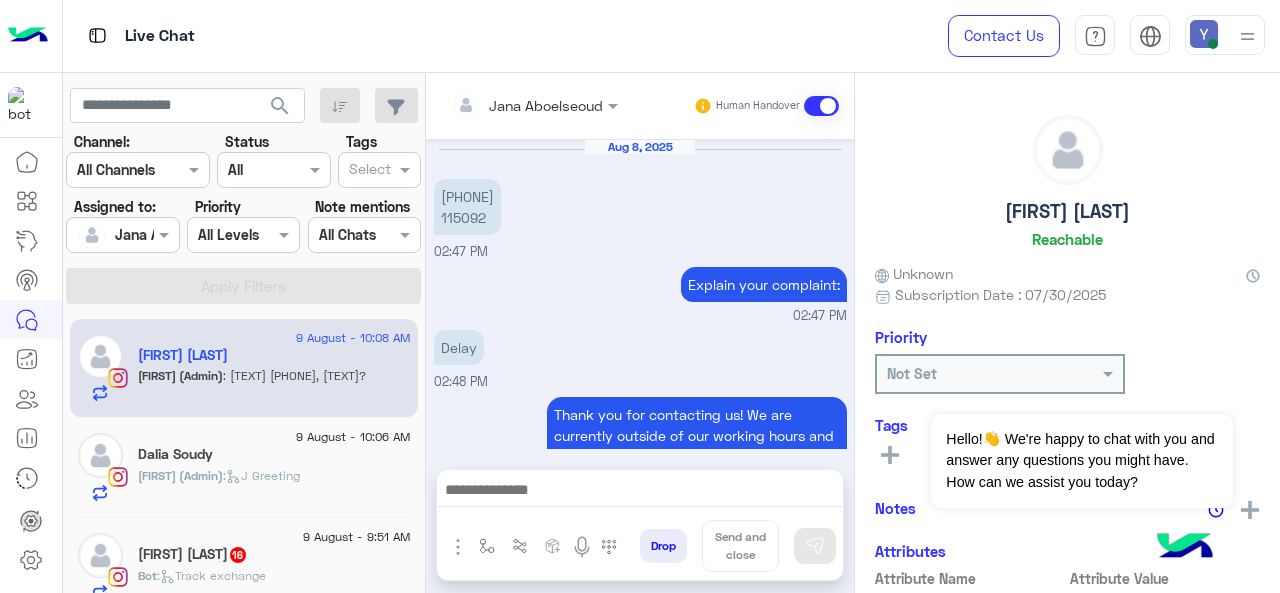 scroll, scrollTop: 672, scrollLeft: 0, axis: vertical 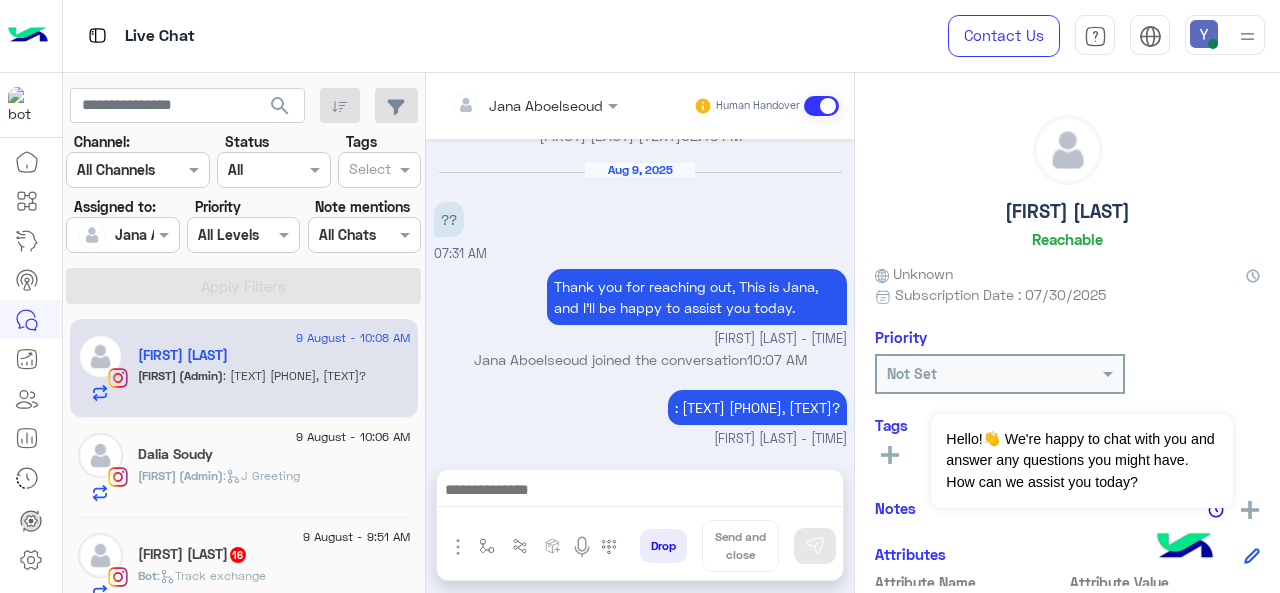 click at bounding box center [122, 234] 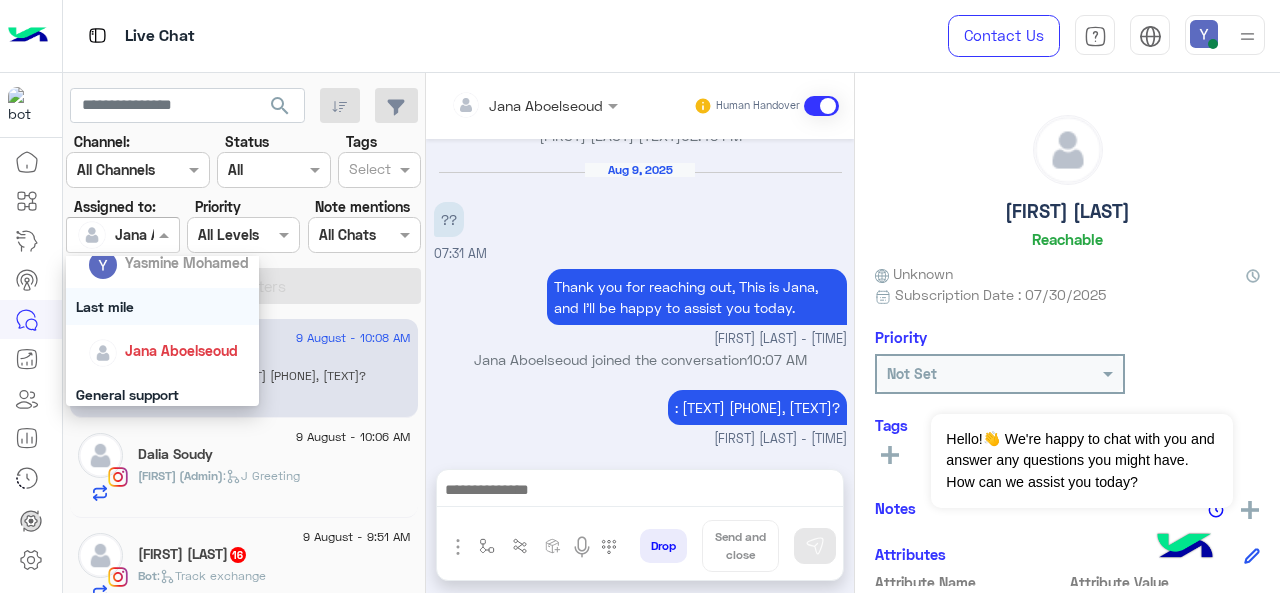 scroll, scrollTop: 298, scrollLeft: 0, axis: vertical 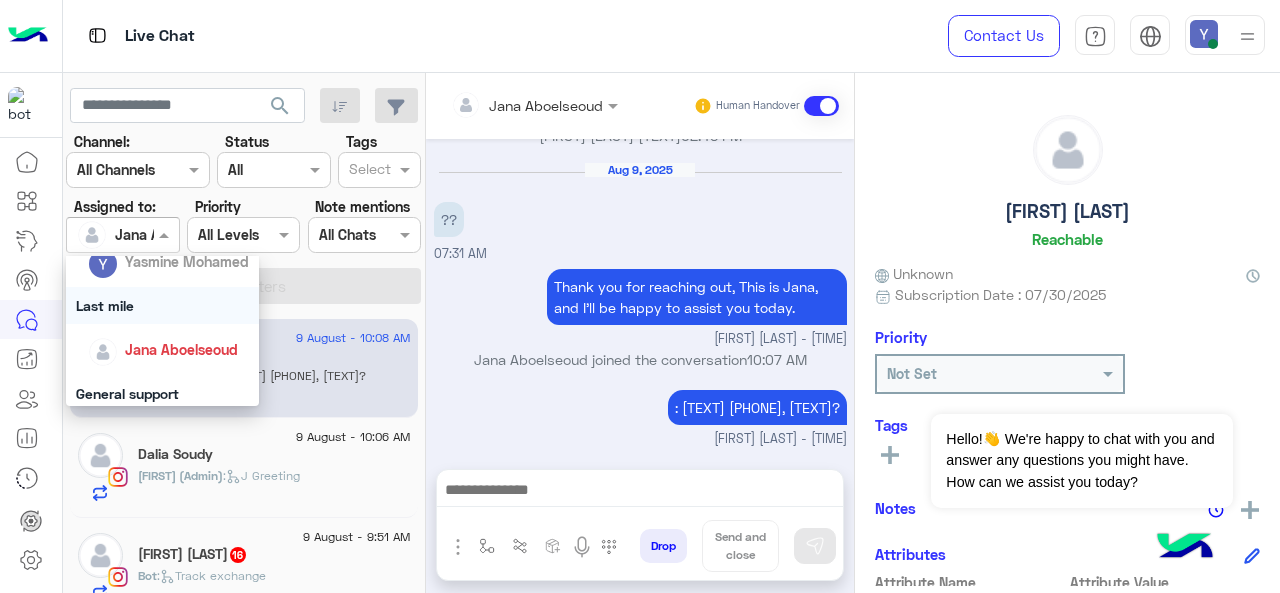 click on "Last mile" at bounding box center [163, 305] 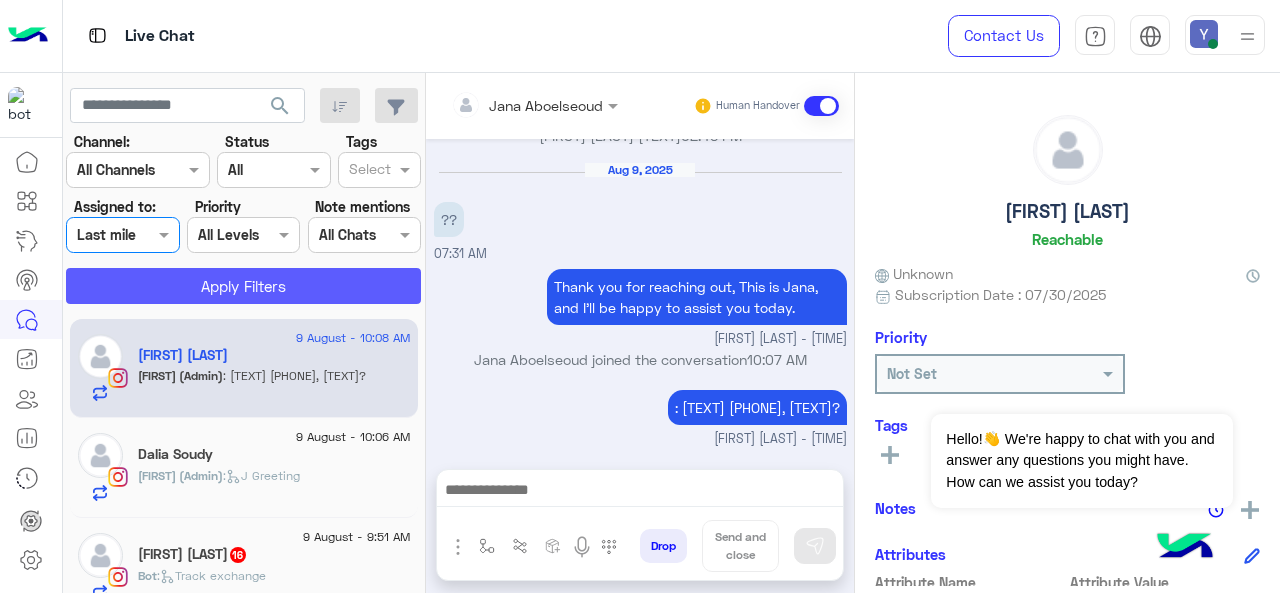 click on "Apply Filters" 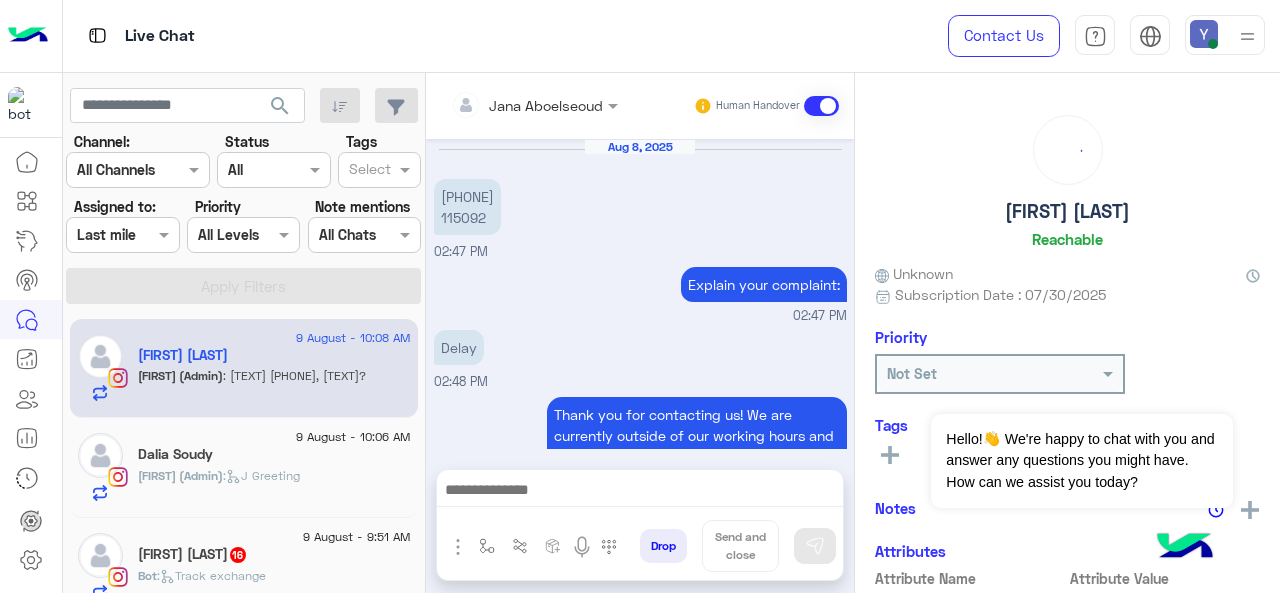 scroll, scrollTop: 672, scrollLeft: 0, axis: vertical 